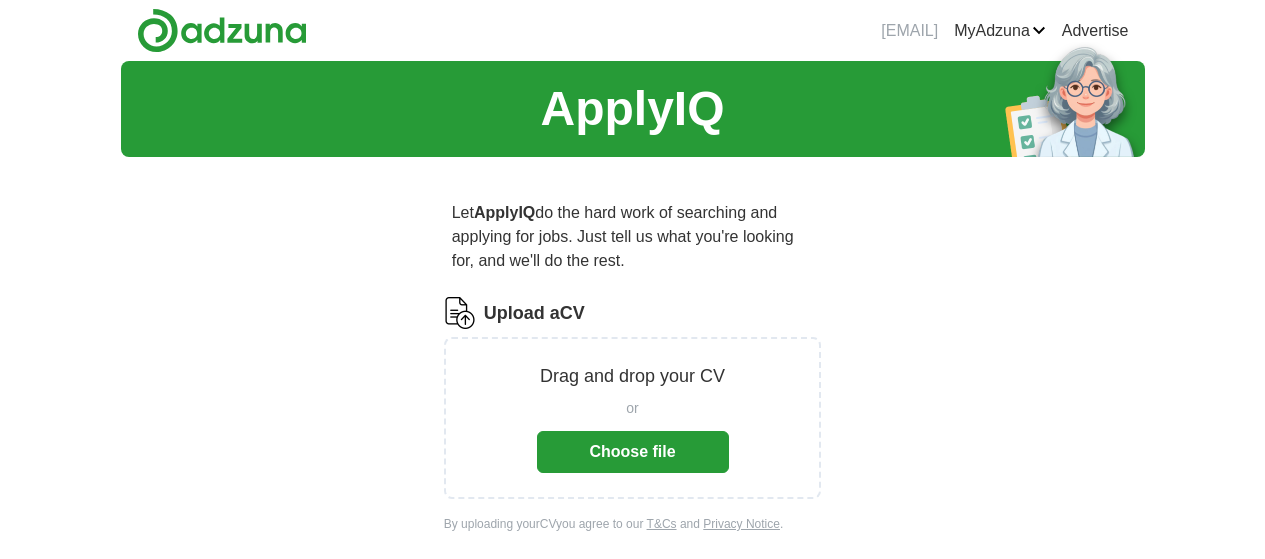 scroll, scrollTop: 0, scrollLeft: 0, axis: both 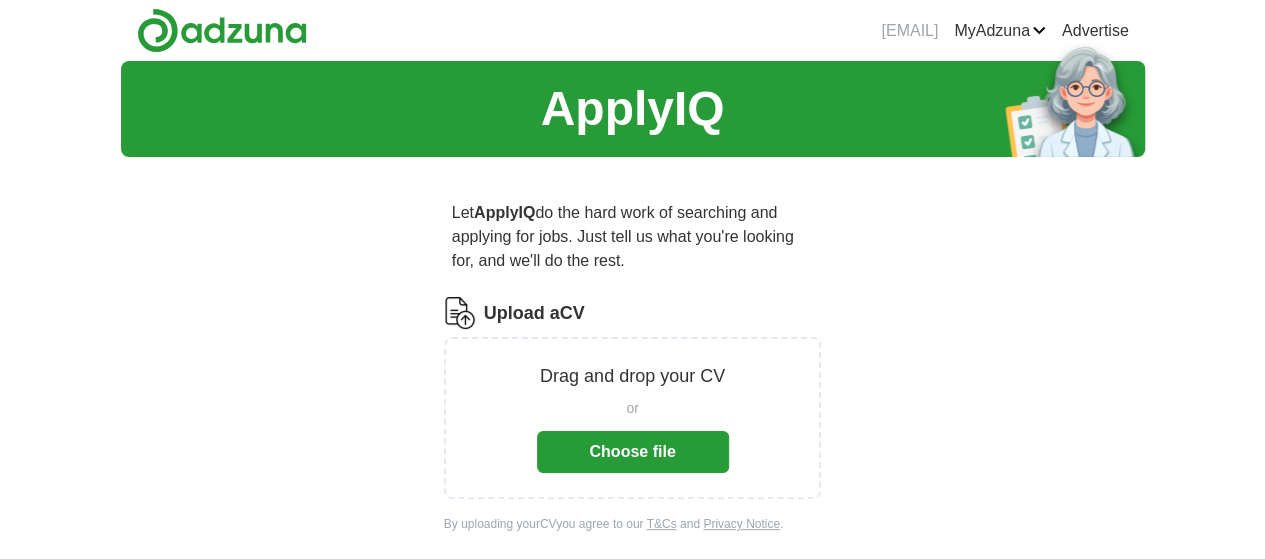 click on "Choose file" at bounding box center [633, 452] 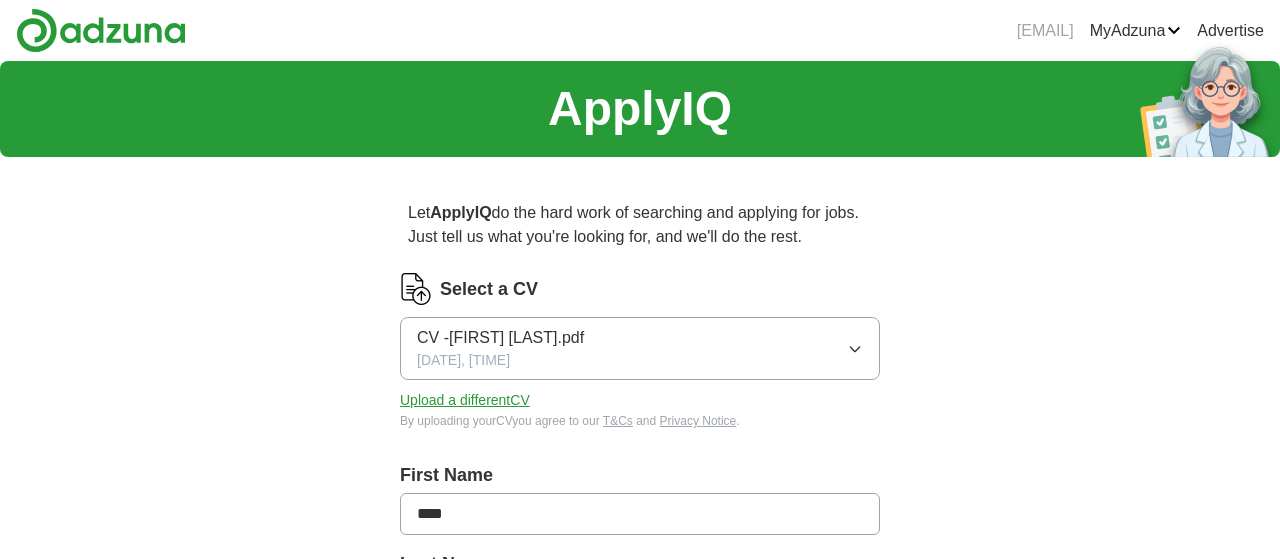 type on "****" 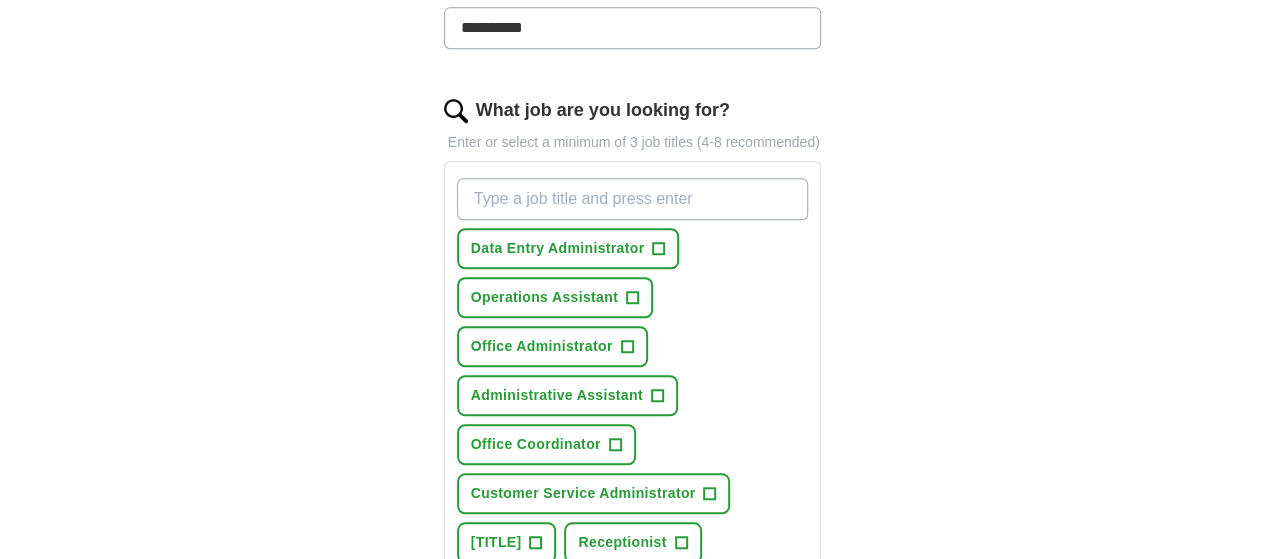 scroll, scrollTop: 594, scrollLeft: 0, axis: vertical 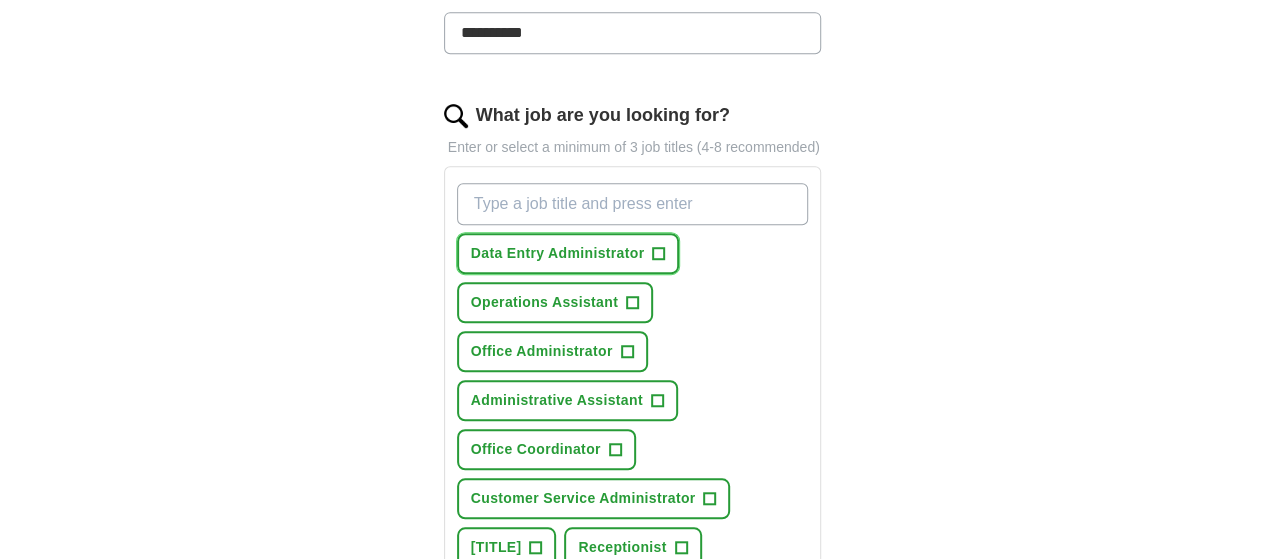 click on "+" at bounding box center [659, 254] 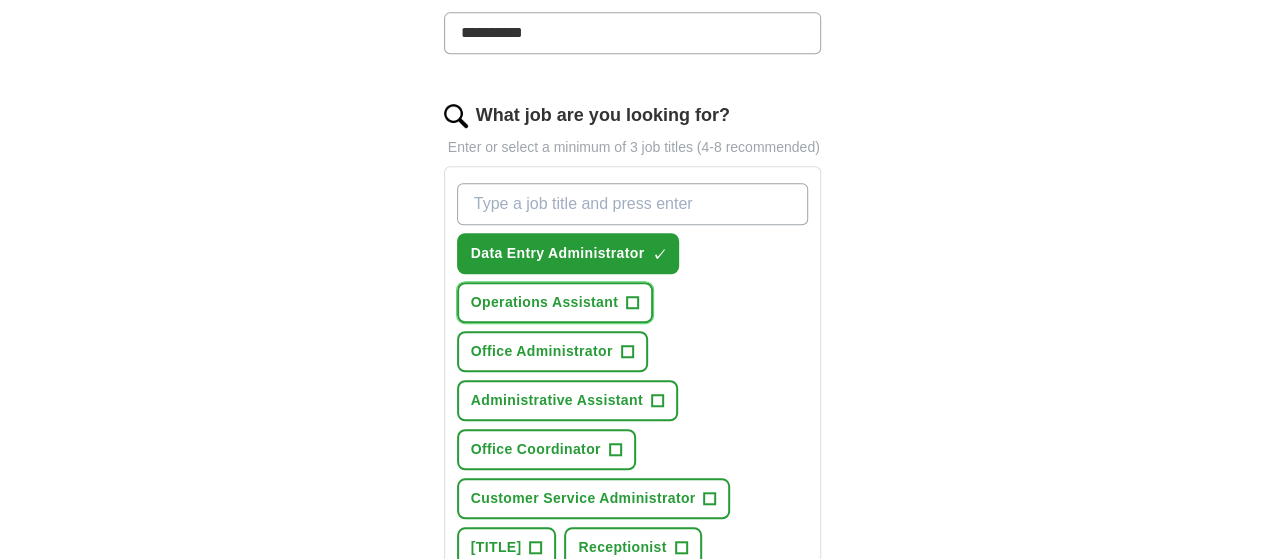 click on "+" at bounding box center [632, 303] 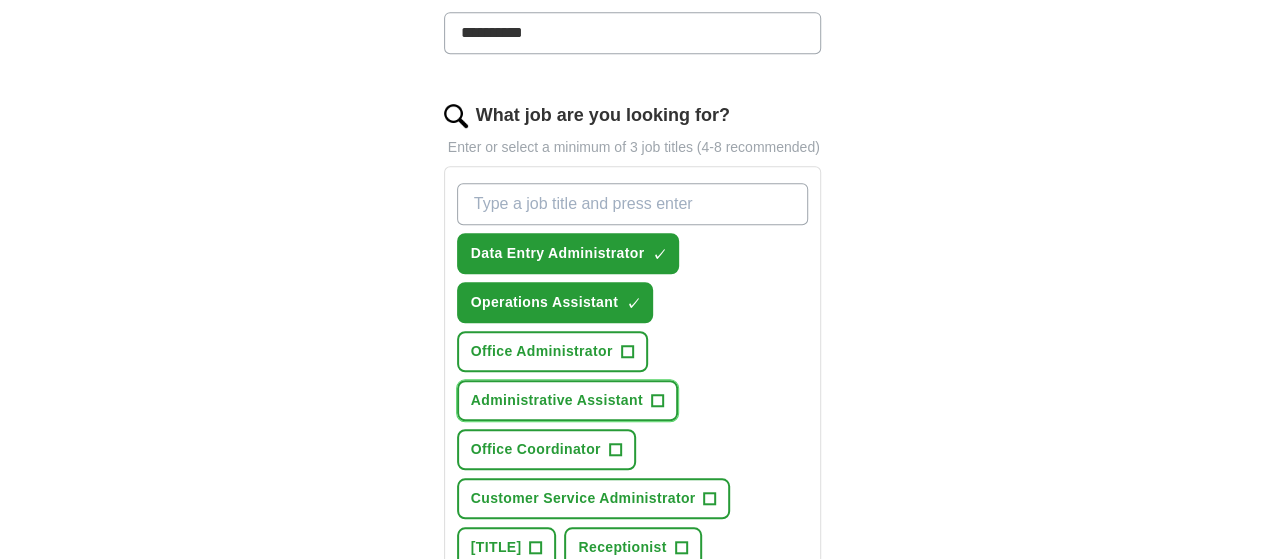 click on "+" at bounding box center [657, 401] 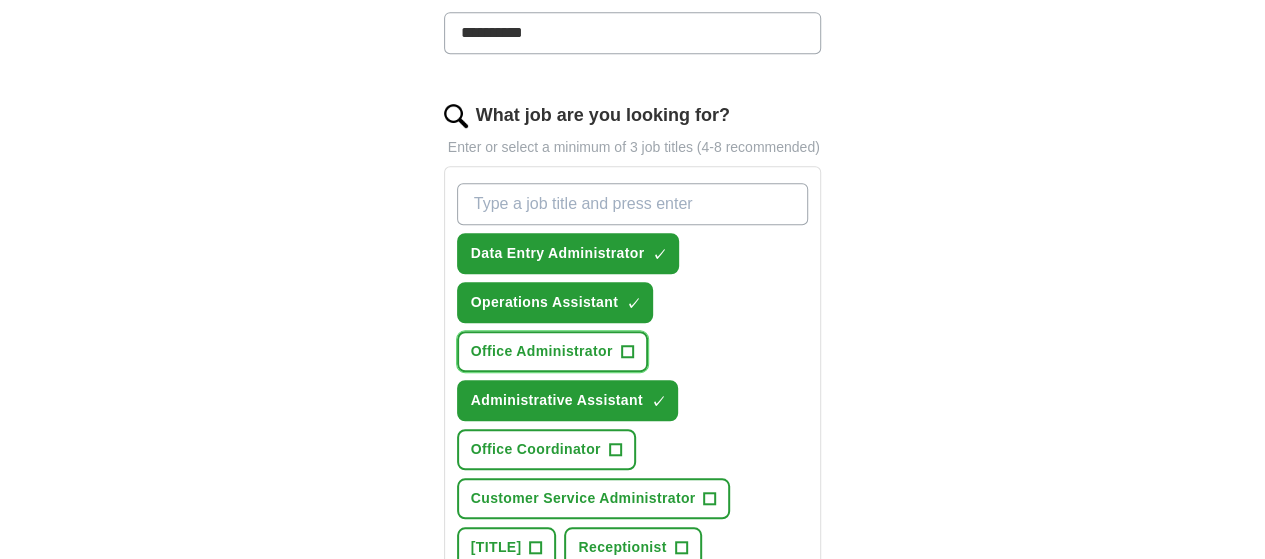 click on "+" at bounding box center (627, 352) 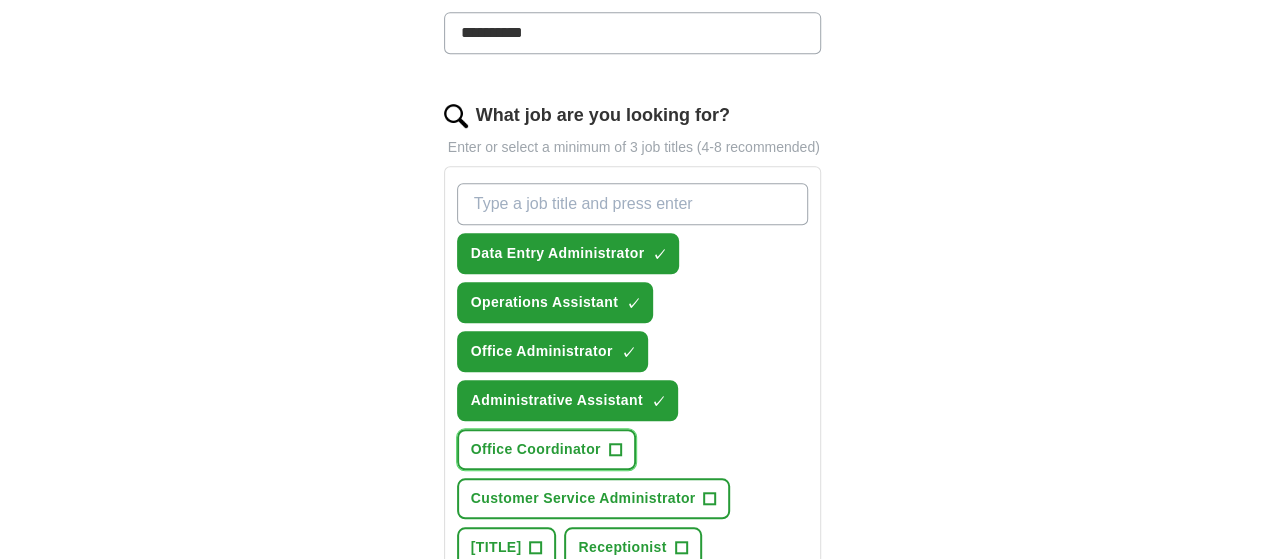click on "Office Coordinator +" at bounding box center (546, 449) 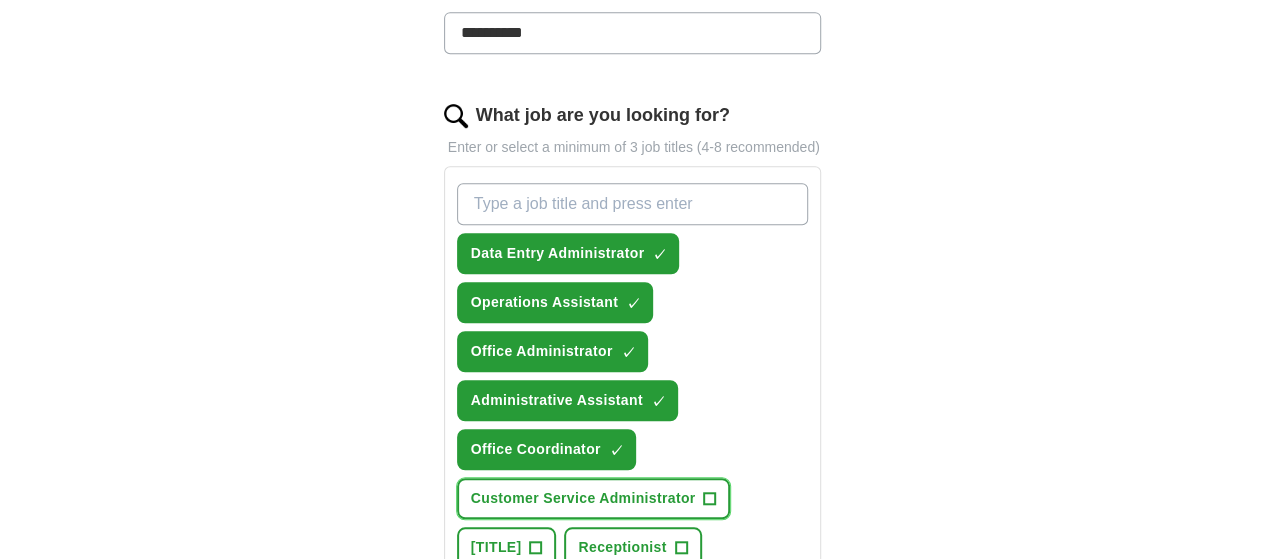 click on "Customer Service Administrator +" at bounding box center (594, 498) 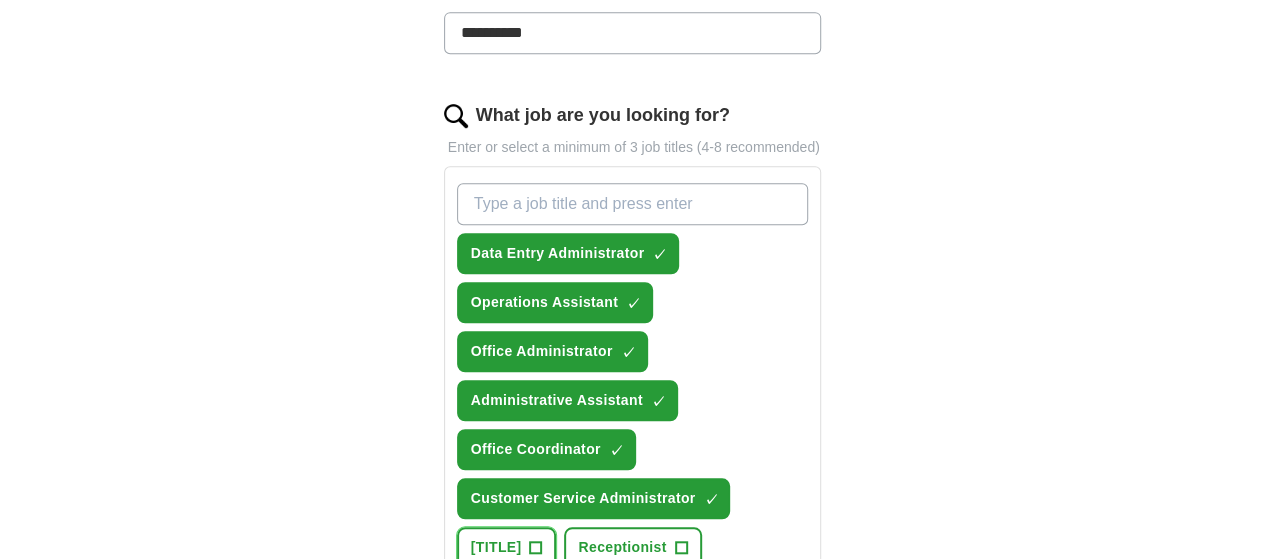 click on "+" at bounding box center (536, 548) 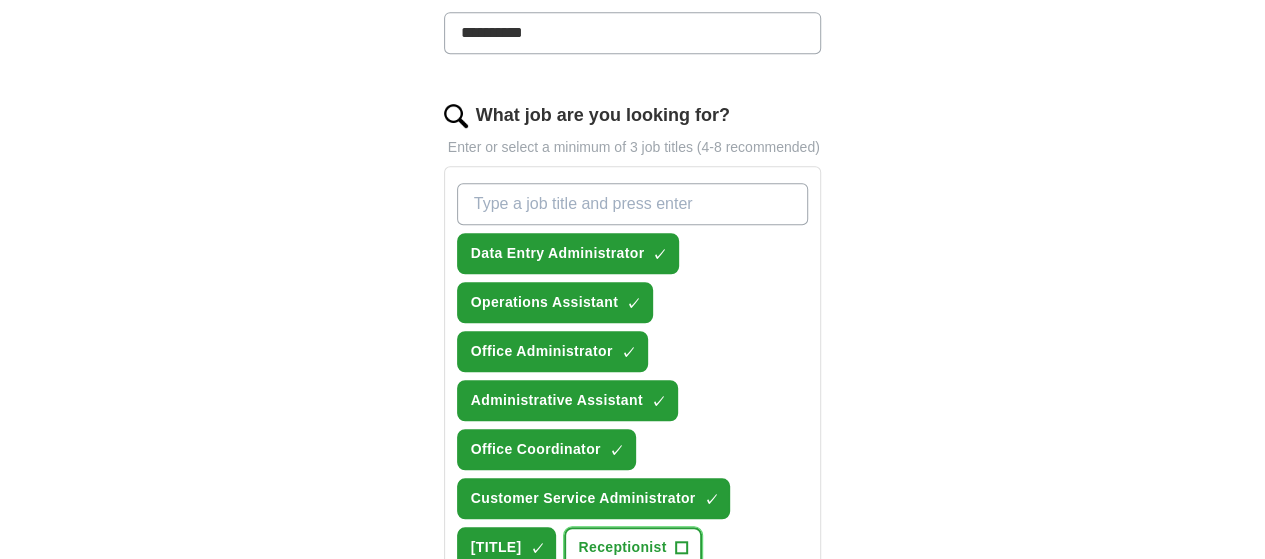 click on "Receptionist +" at bounding box center [632, 547] 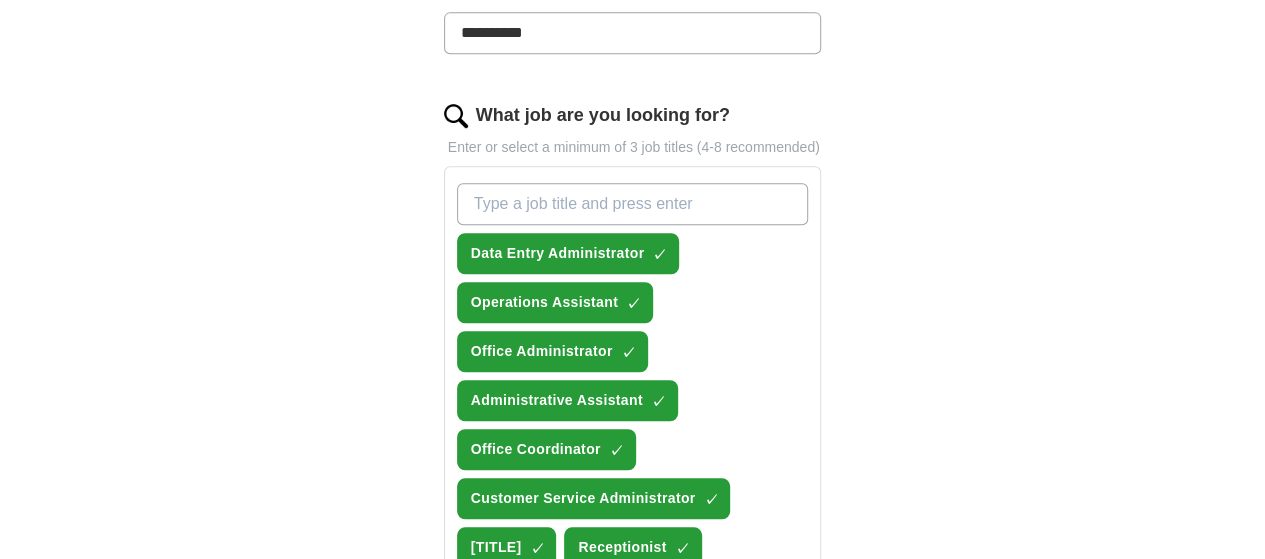 click on "[TITLE]" at bounding box center [496, 596] 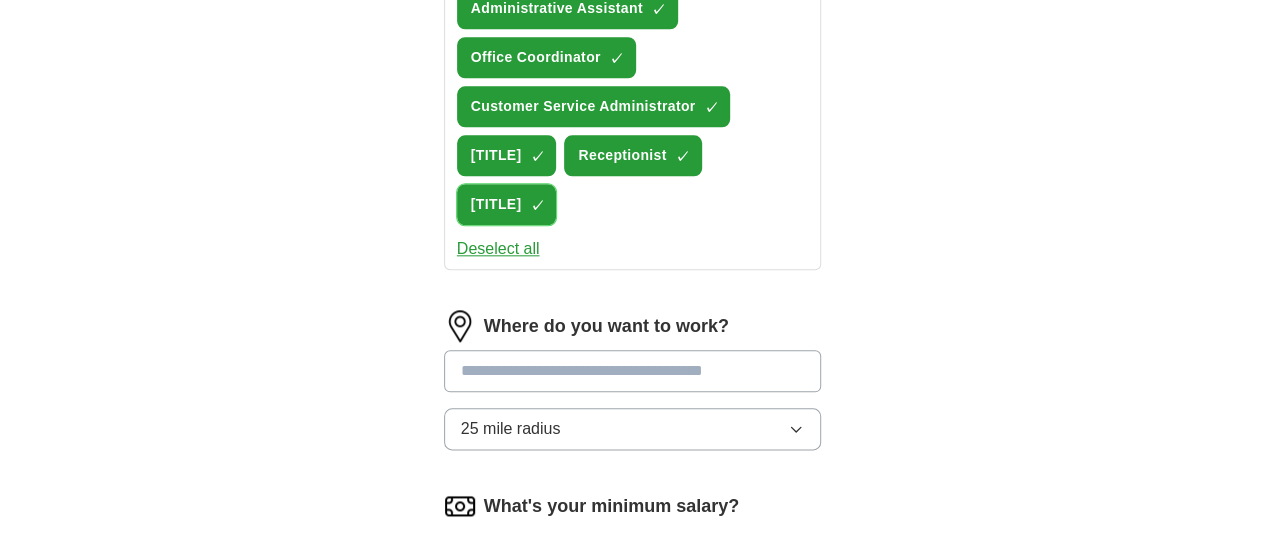 scroll, scrollTop: 990, scrollLeft: 0, axis: vertical 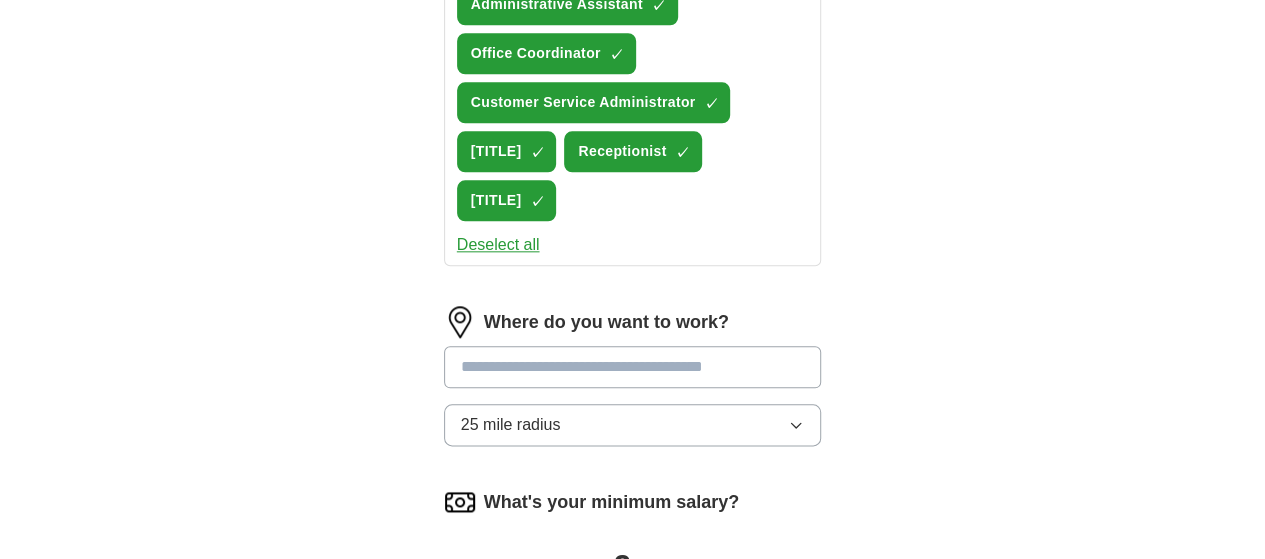 click at bounding box center [633, 367] 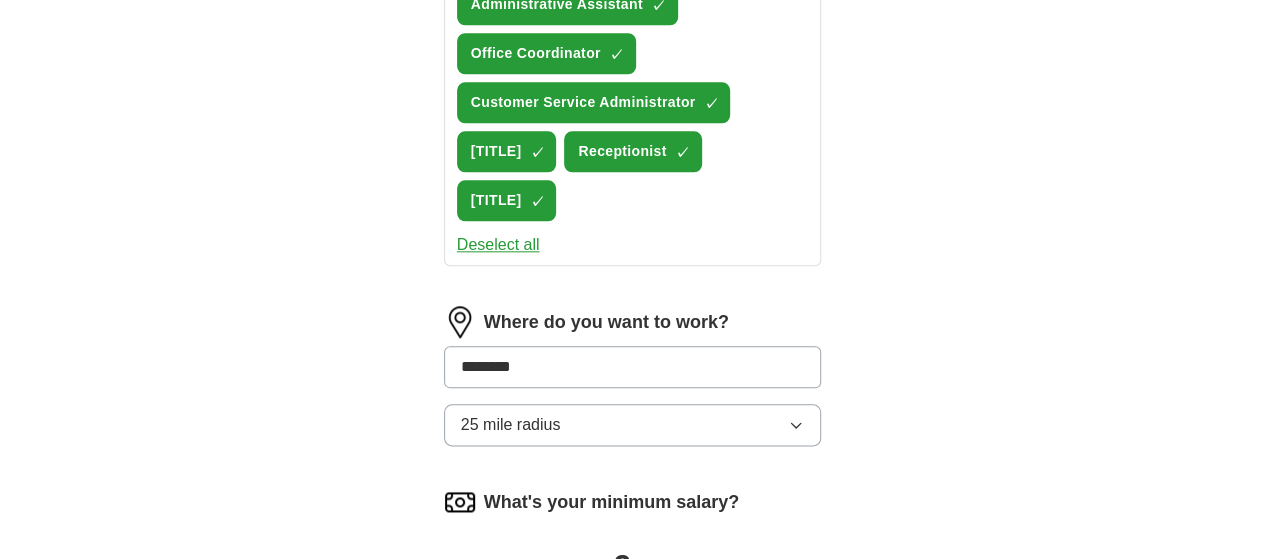 type on "*********" 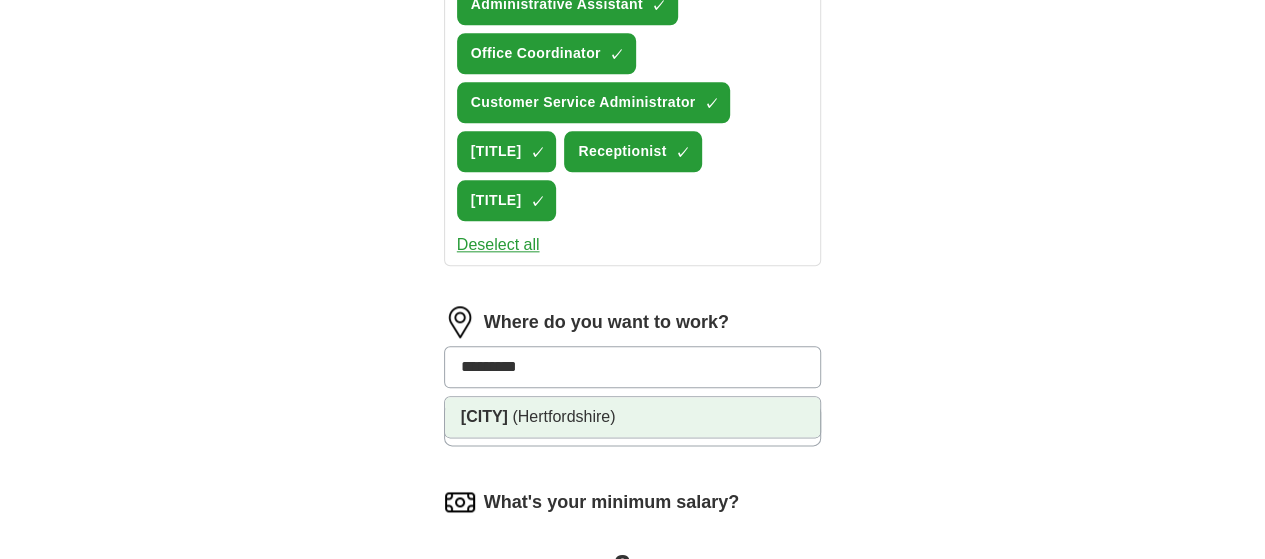 click on "[CITY]" at bounding box center [484, 416] 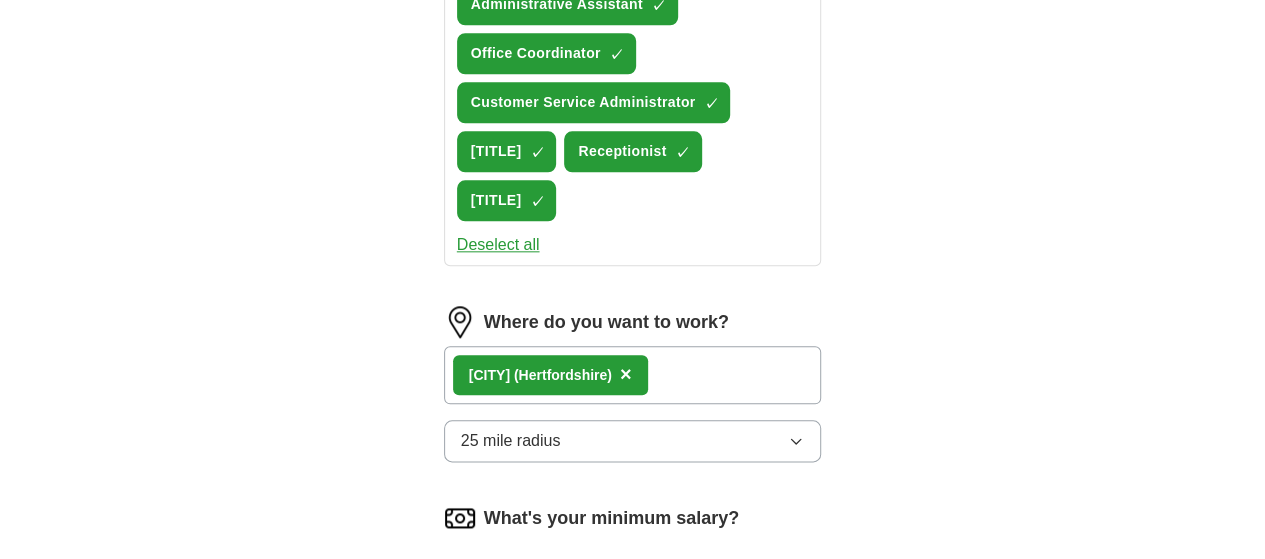 click on "25 mile radius" at bounding box center [511, 441] 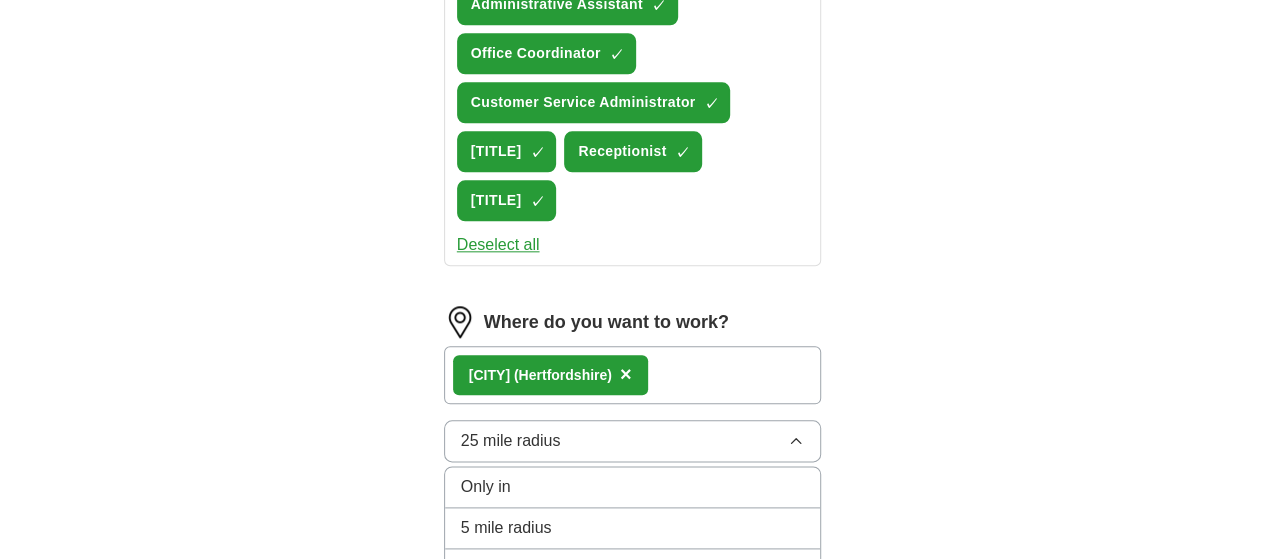 click on "25 mile radius ✓" at bounding box center [633, 612] 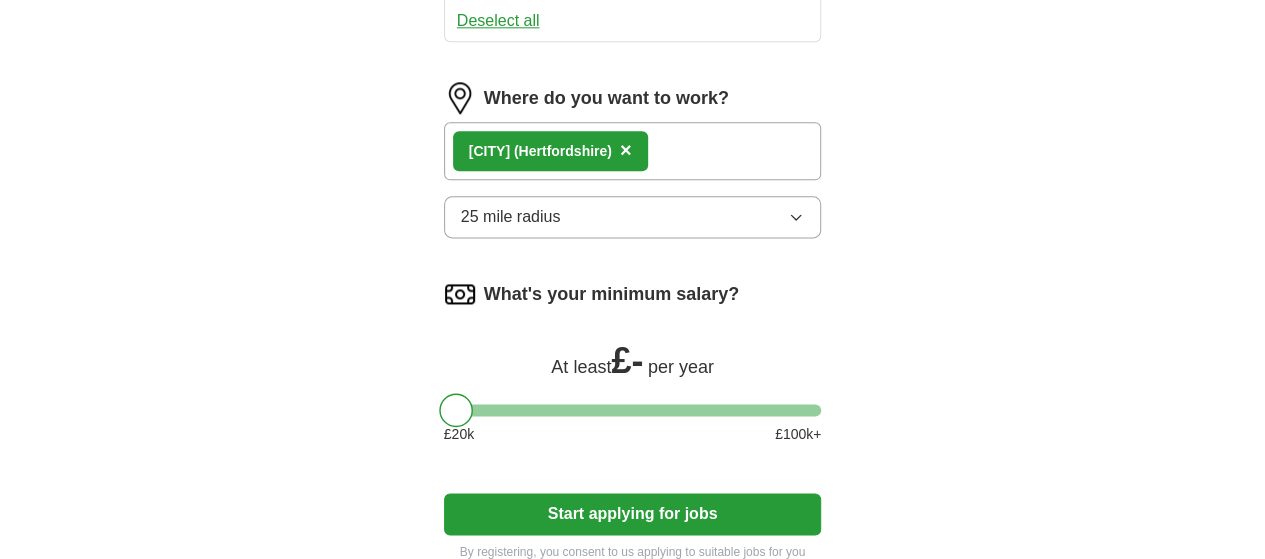scroll, scrollTop: 1216, scrollLeft: 0, axis: vertical 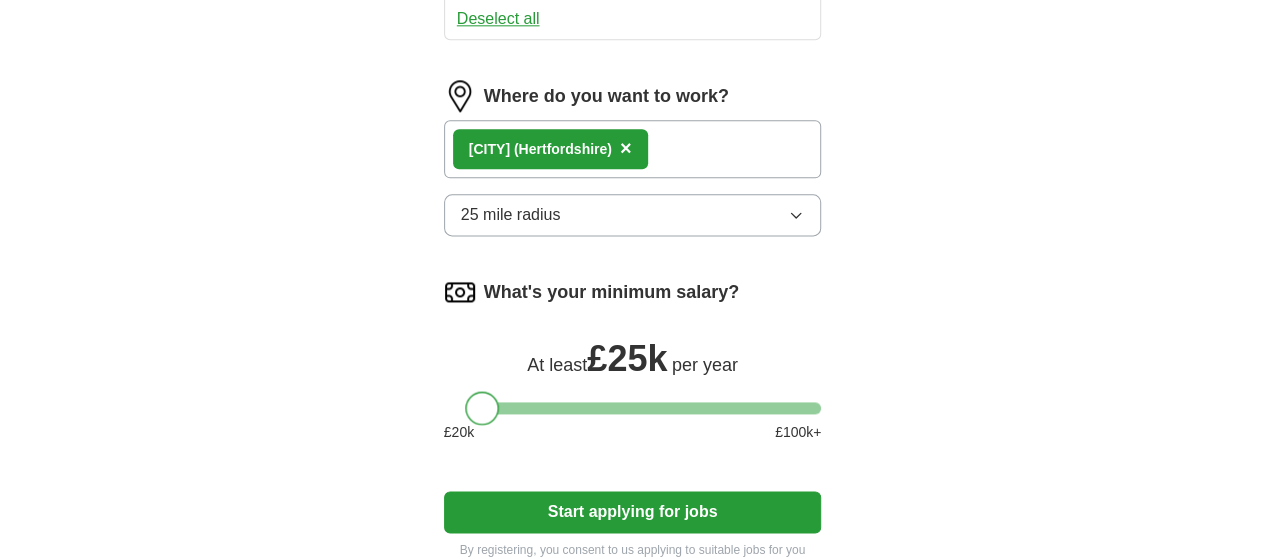 drag, startPoint x: 416, startPoint y: 285, endPoint x: 440, endPoint y: 285, distance: 24 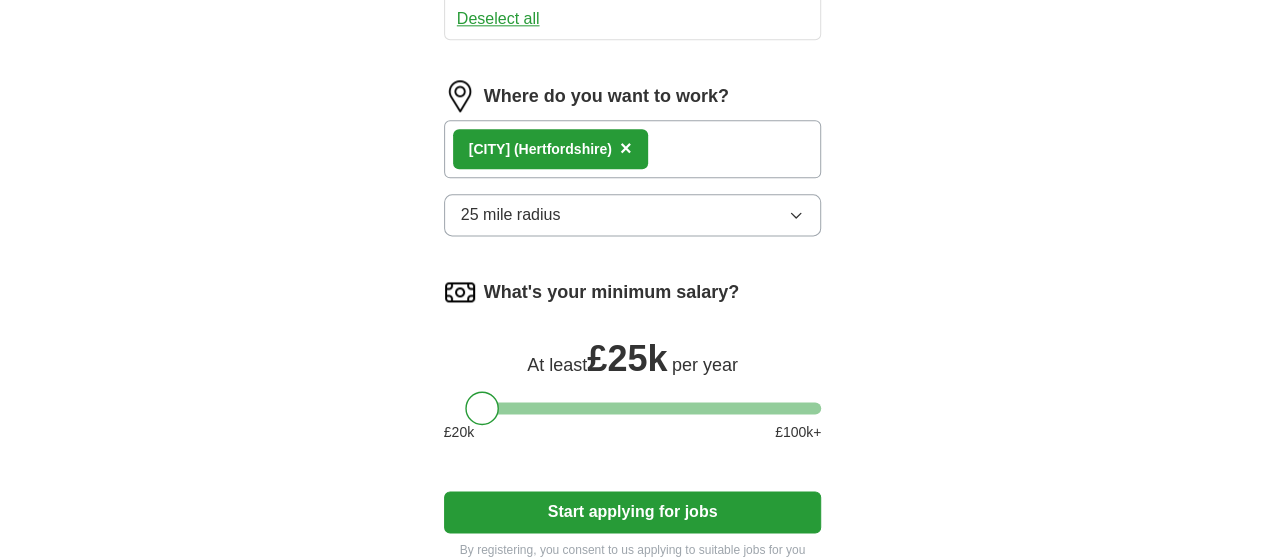 click on "Start applying for jobs" at bounding box center (633, 512) 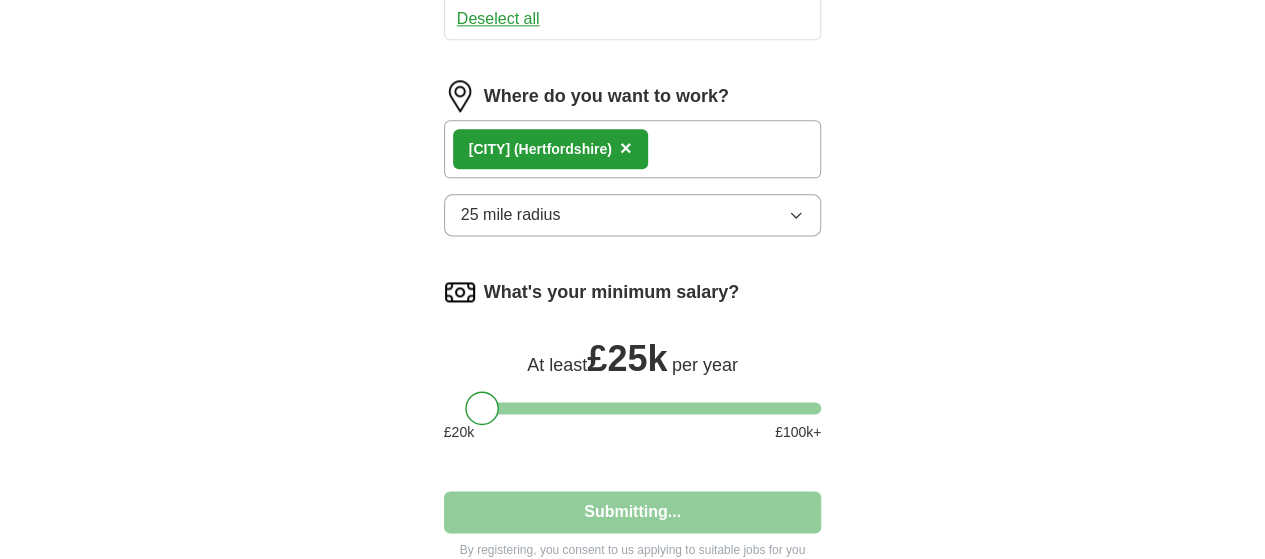 select on "**" 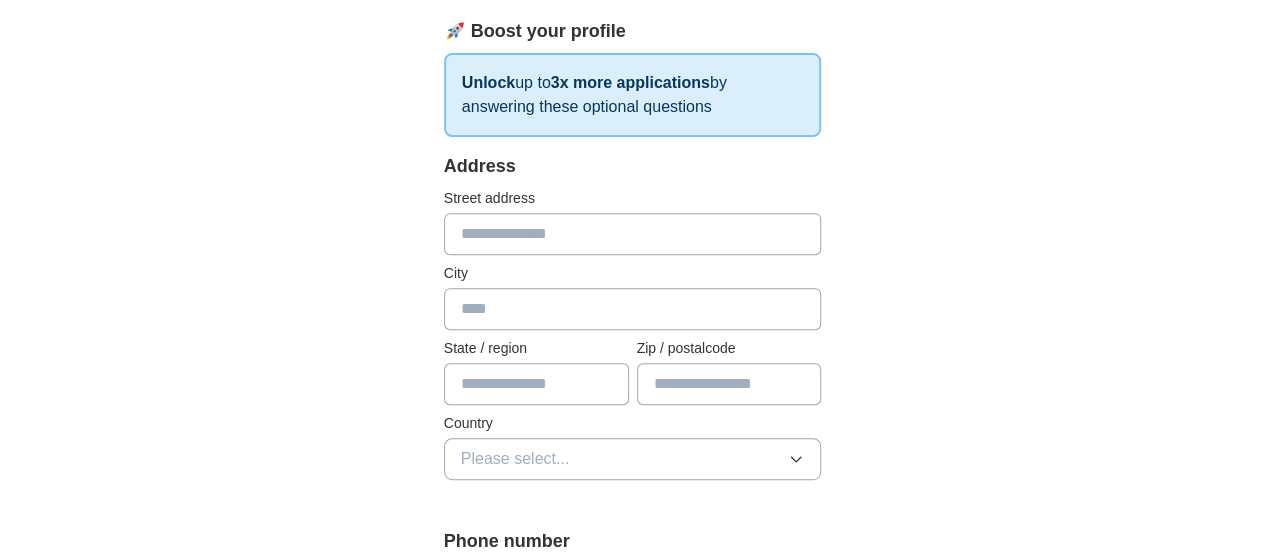 scroll, scrollTop: 312, scrollLeft: 0, axis: vertical 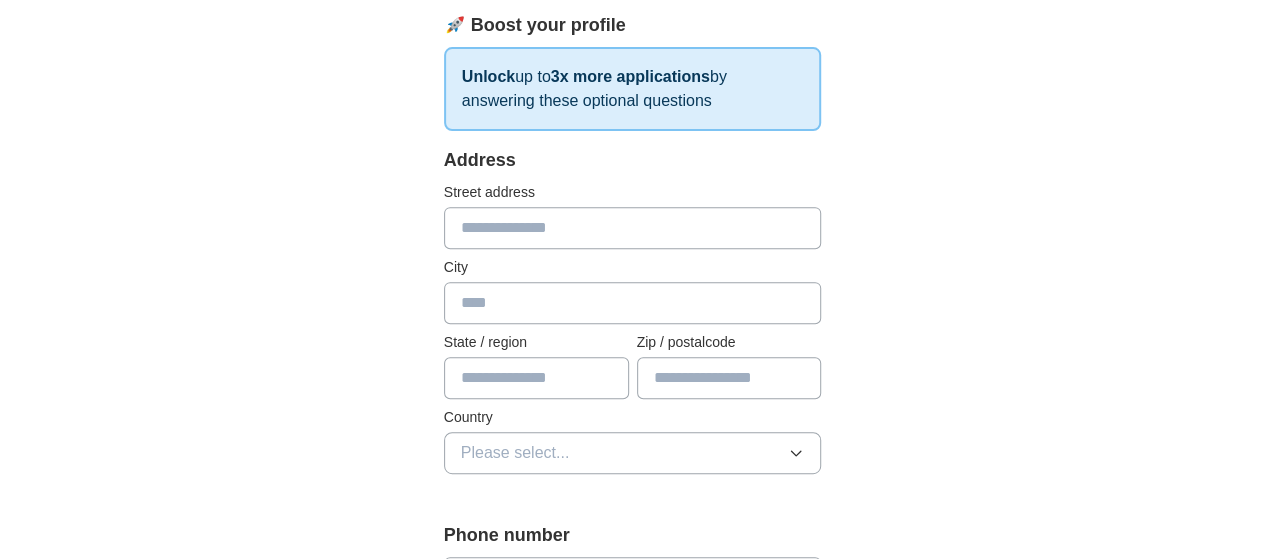 click at bounding box center [633, 228] 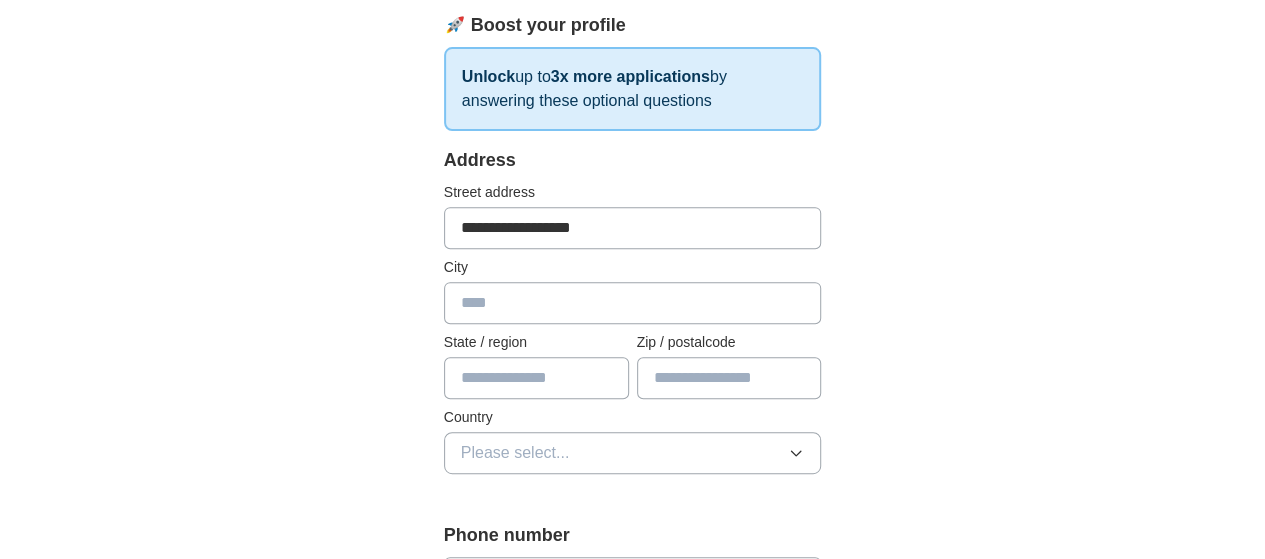 type on "*********" 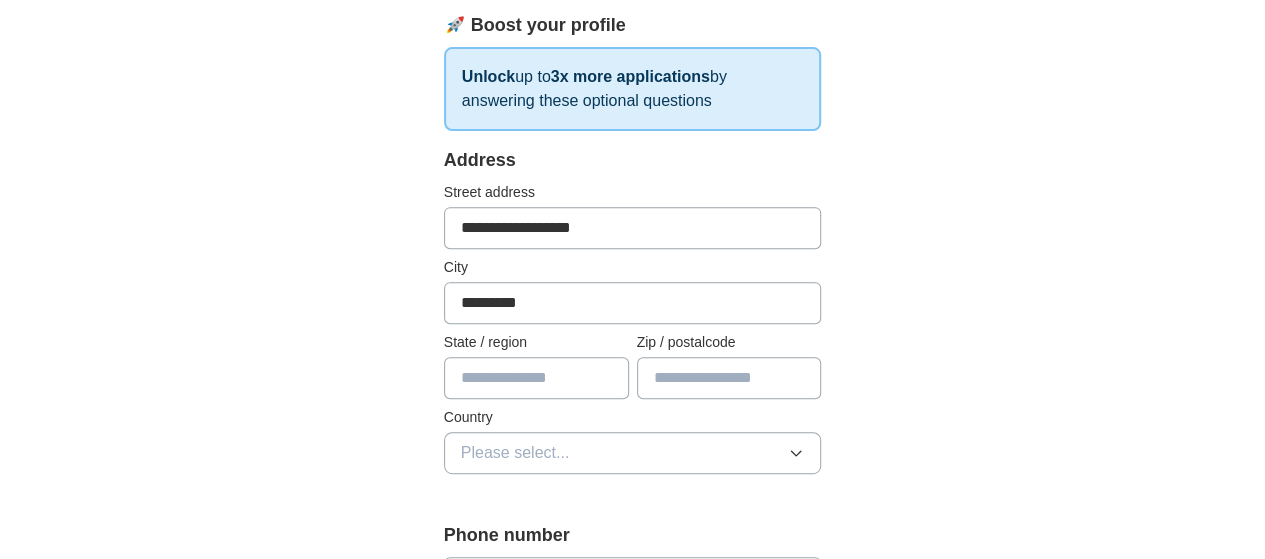 type on "**********" 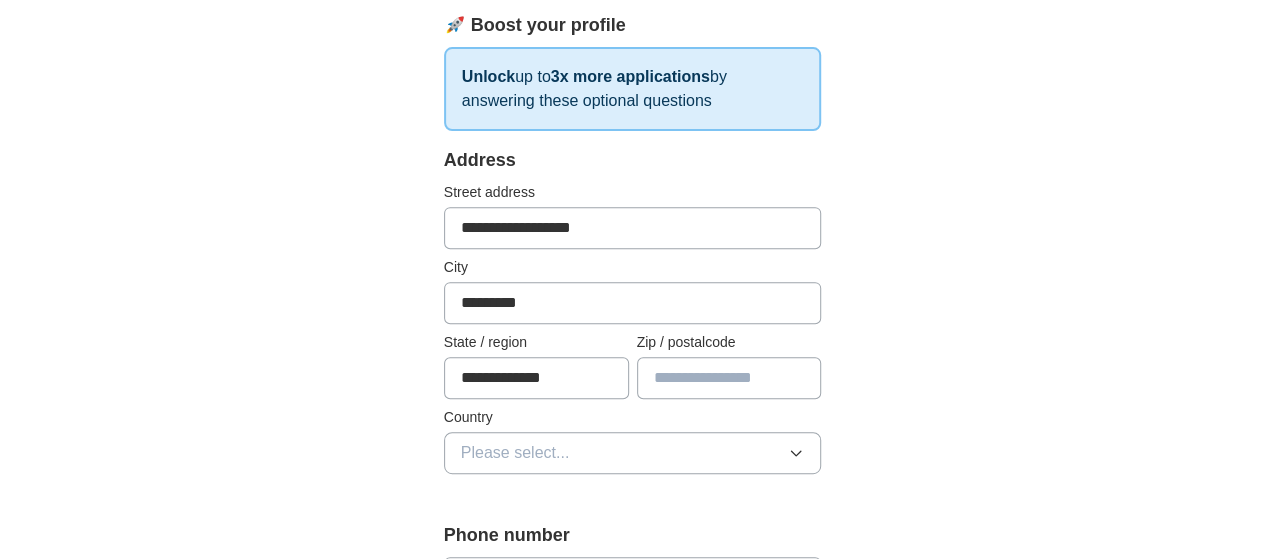 type on "*******" 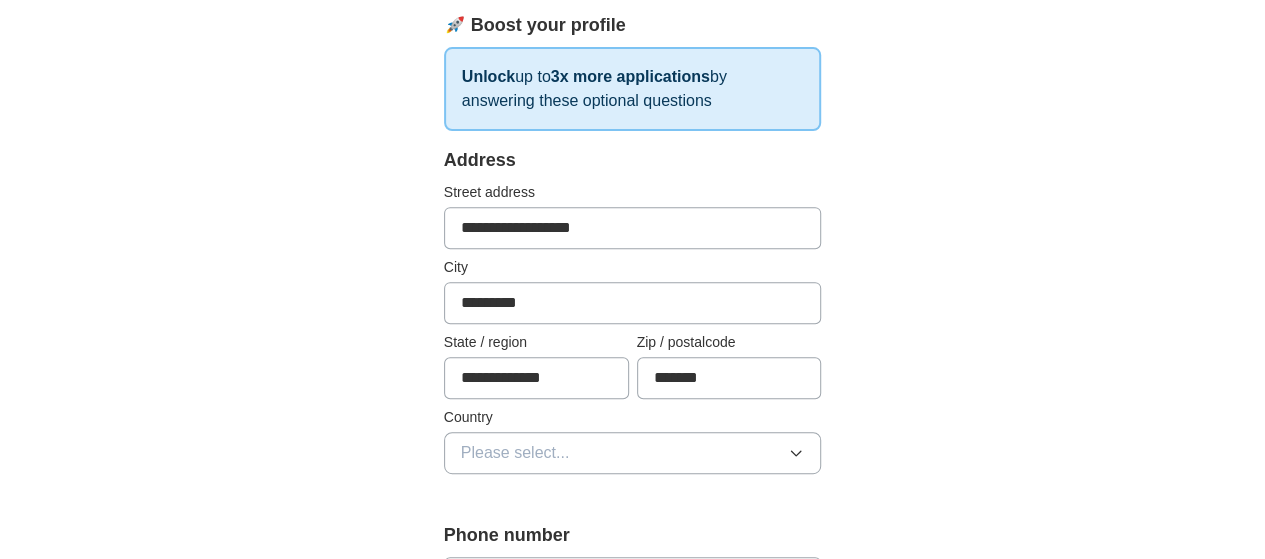click on "Please select..." at bounding box center (515, 453) 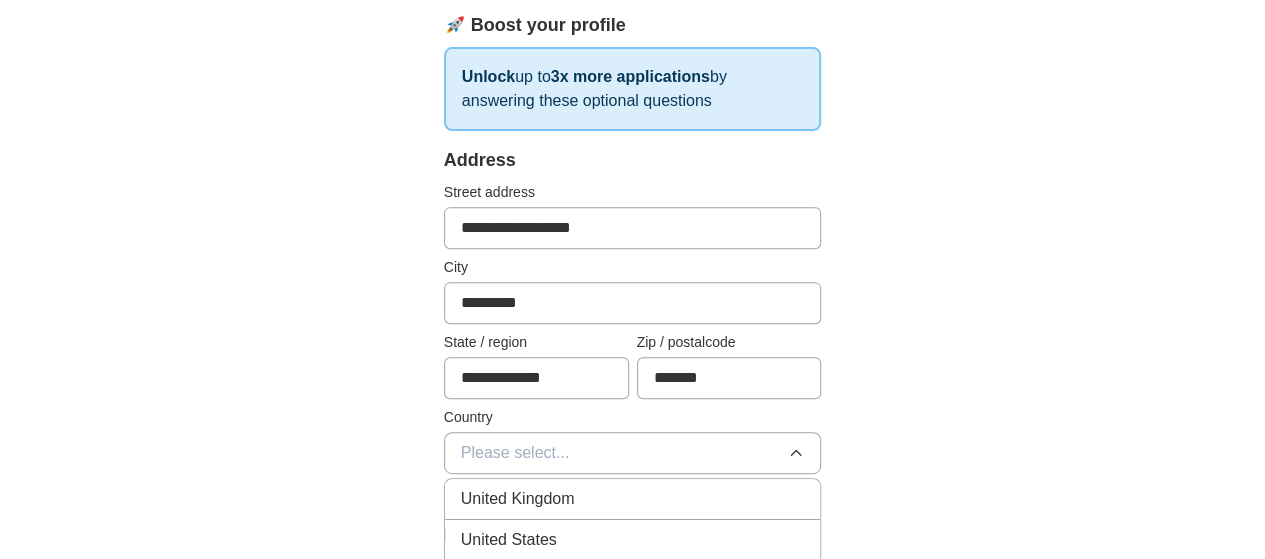 click on "United Kingdom" at bounding box center (518, 499) 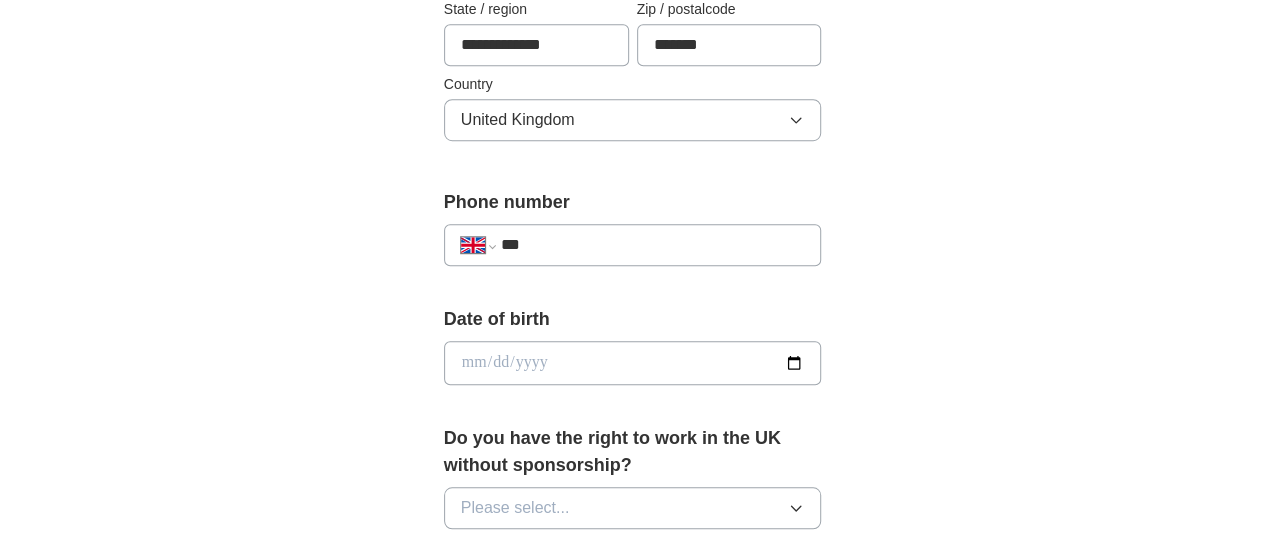 scroll, scrollTop: 647, scrollLeft: 0, axis: vertical 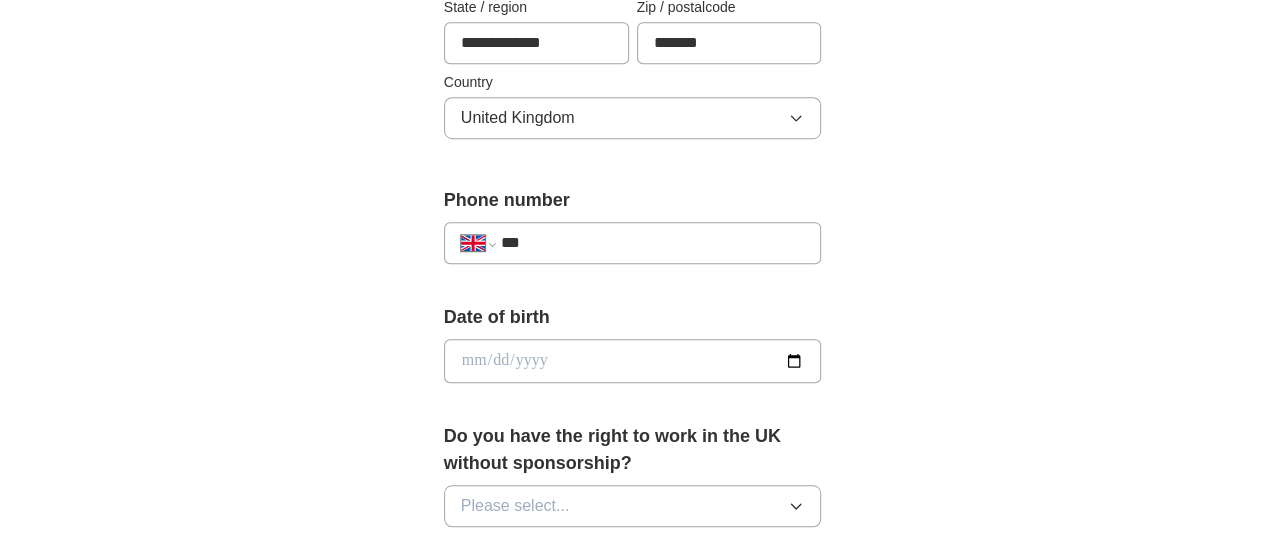 click on "**********" at bounding box center [633, 243] 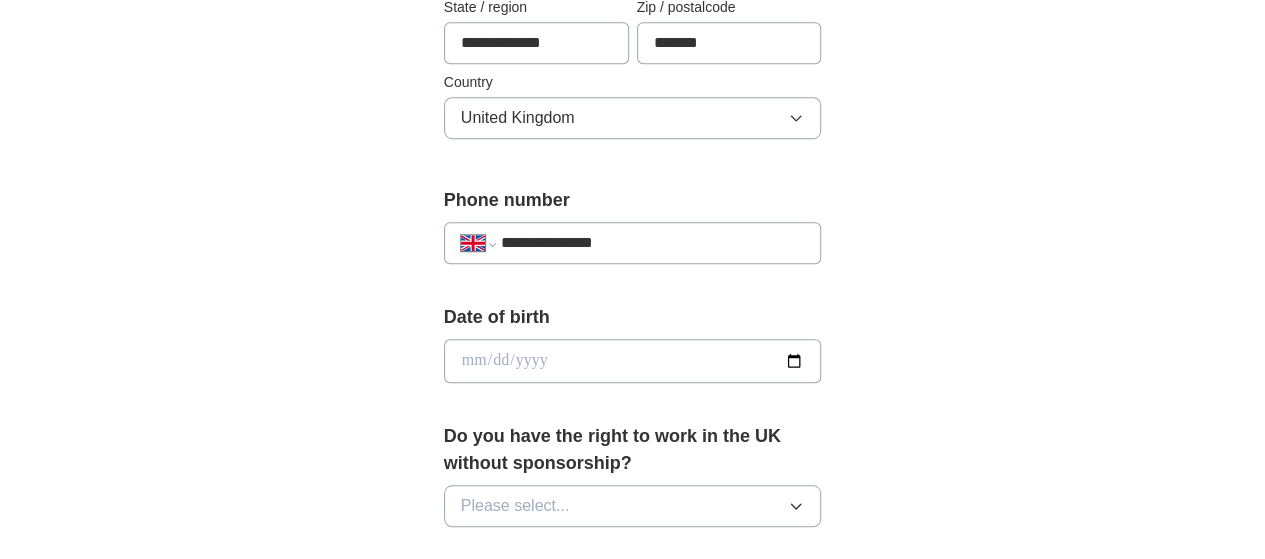 click at bounding box center [633, 361] 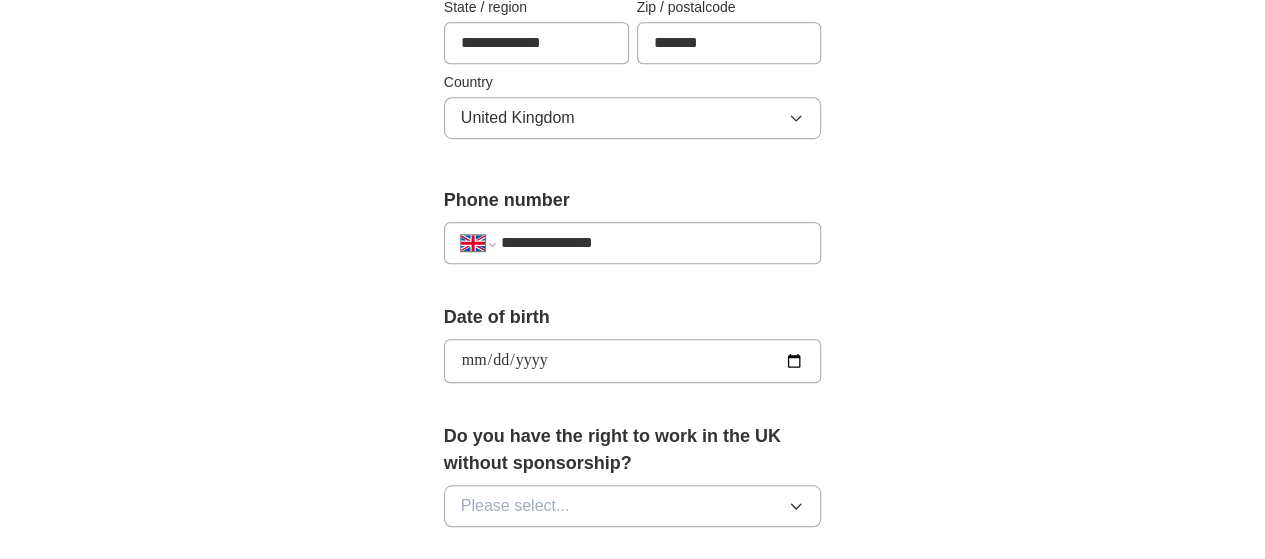 type on "**********" 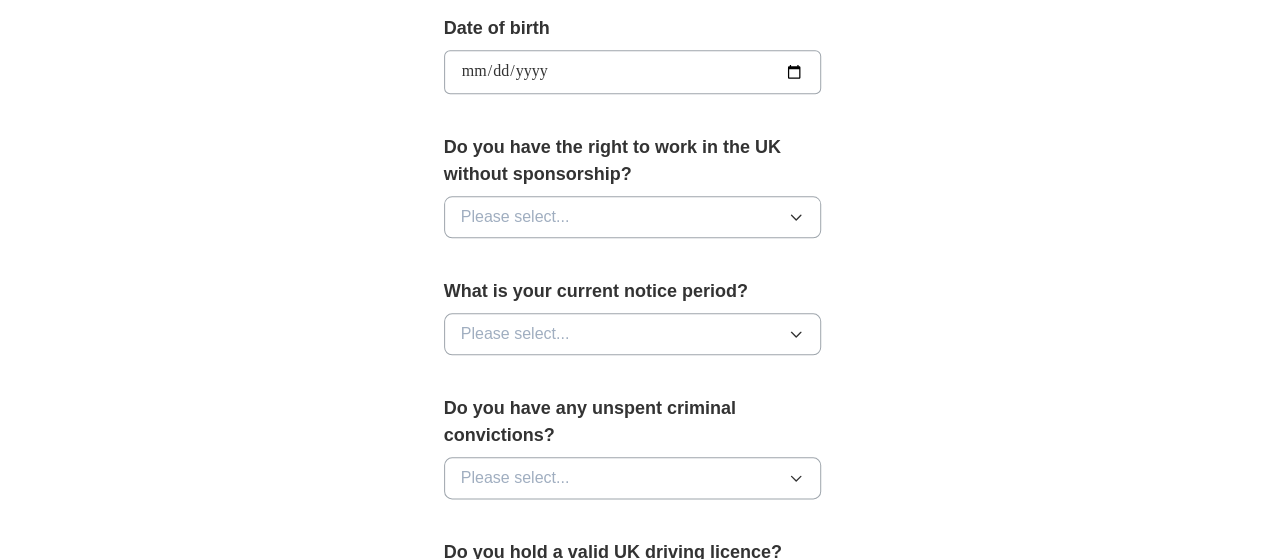 scroll, scrollTop: 937, scrollLeft: 0, axis: vertical 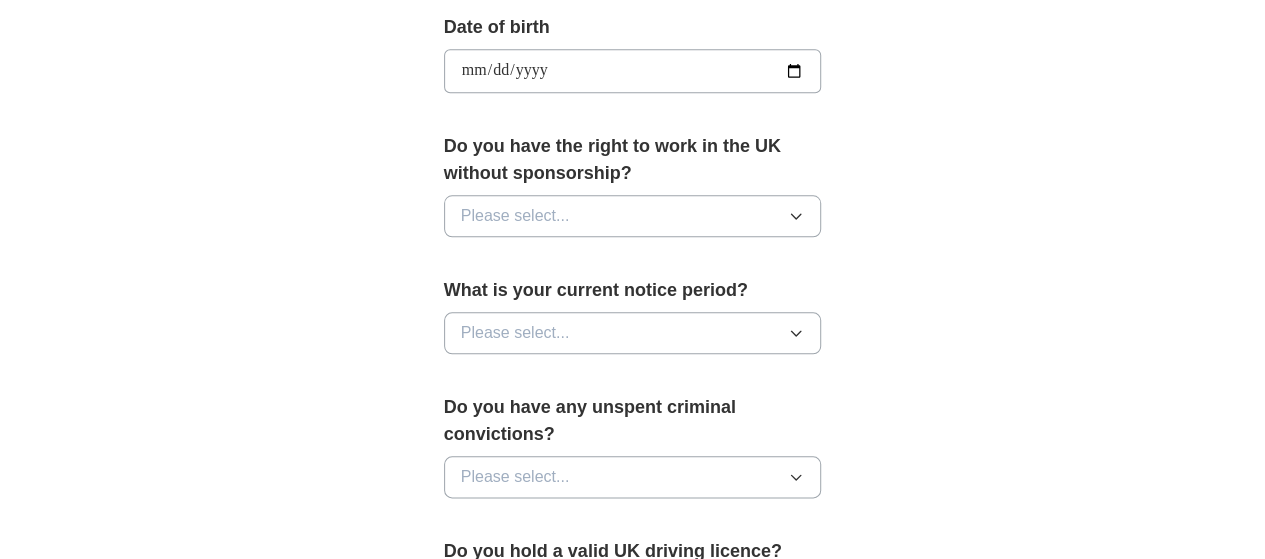 click on "Please select..." at bounding box center (633, 216) 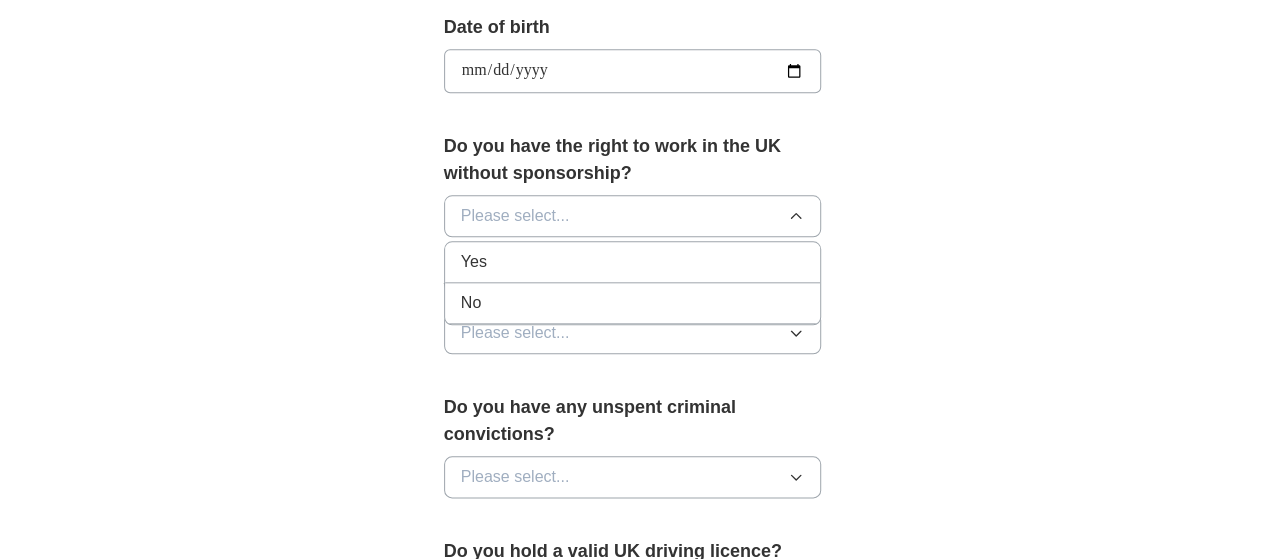 click on "Yes" at bounding box center [633, 262] 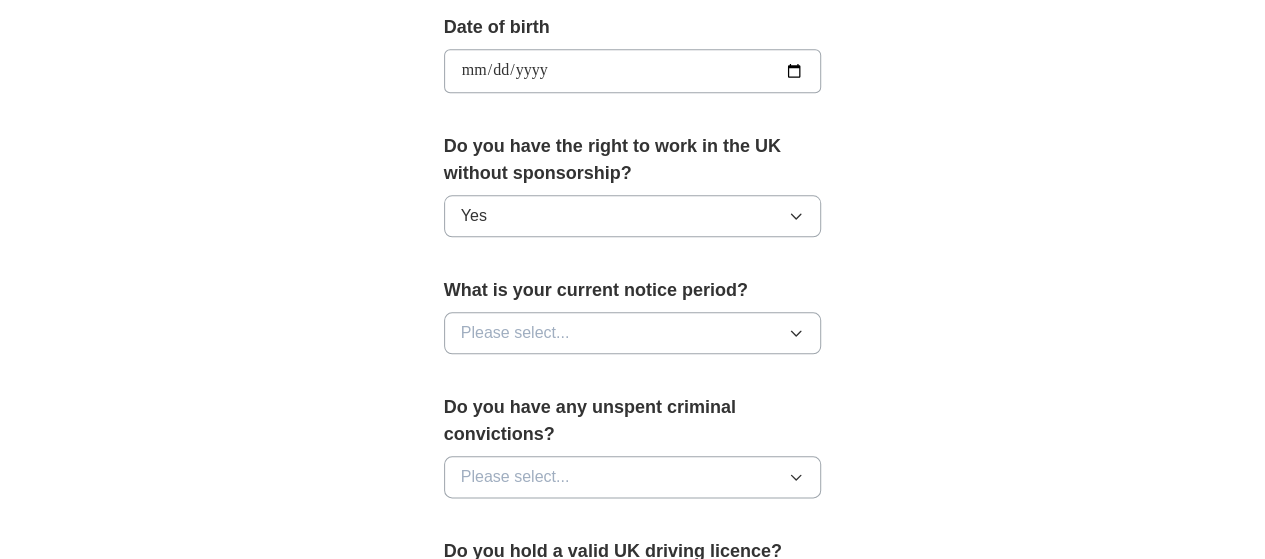 click on "Please select..." at bounding box center [515, 333] 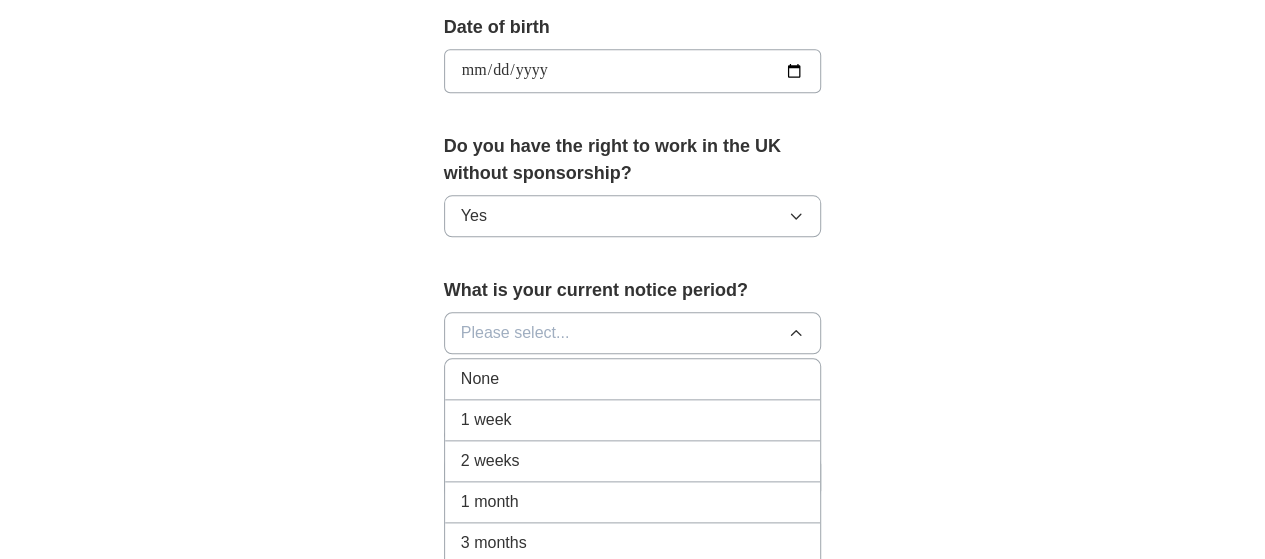 click on "None" at bounding box center [633, 379] 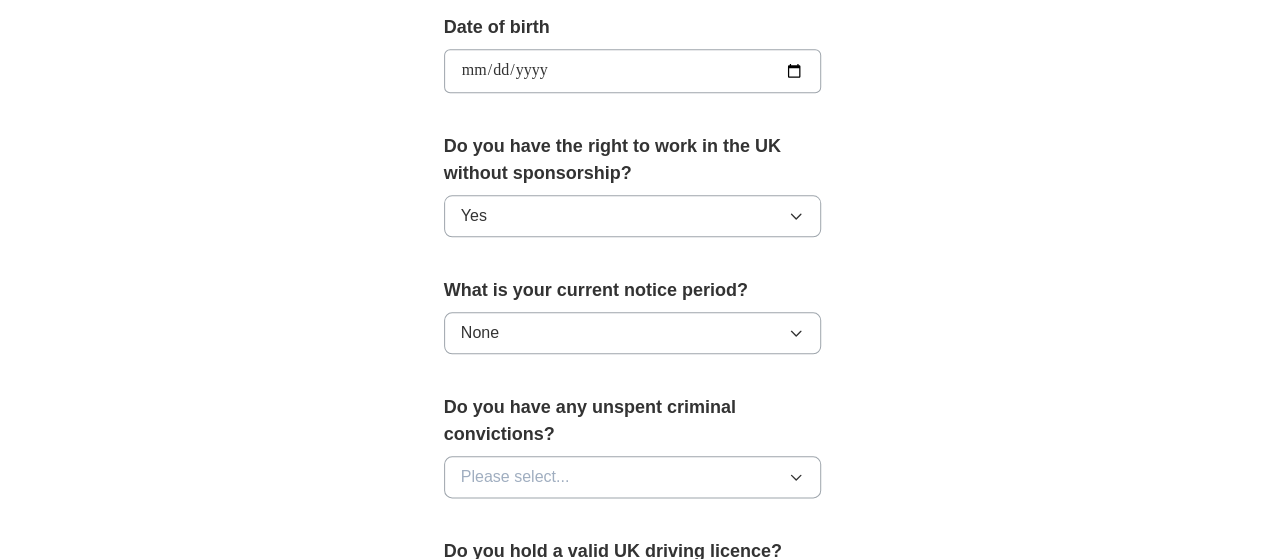 click on "Please select..." at bounding box center [515, 477] 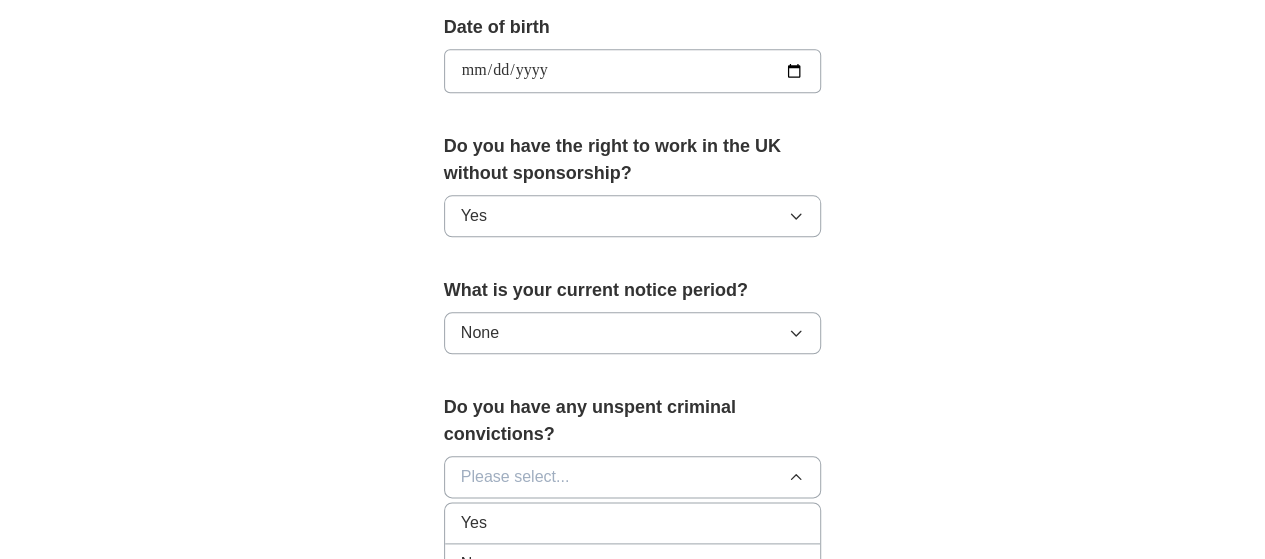 click on "No" at bounding box center [633, 564] 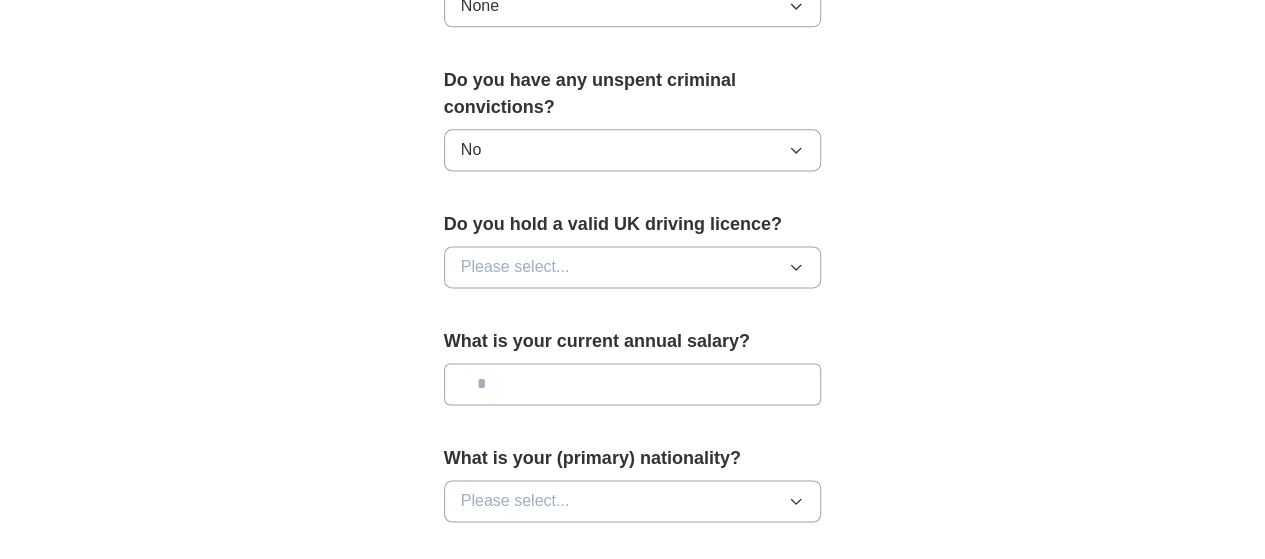 scroll, scrollTop: 1318, scrollLeft: 0, axis: vertical 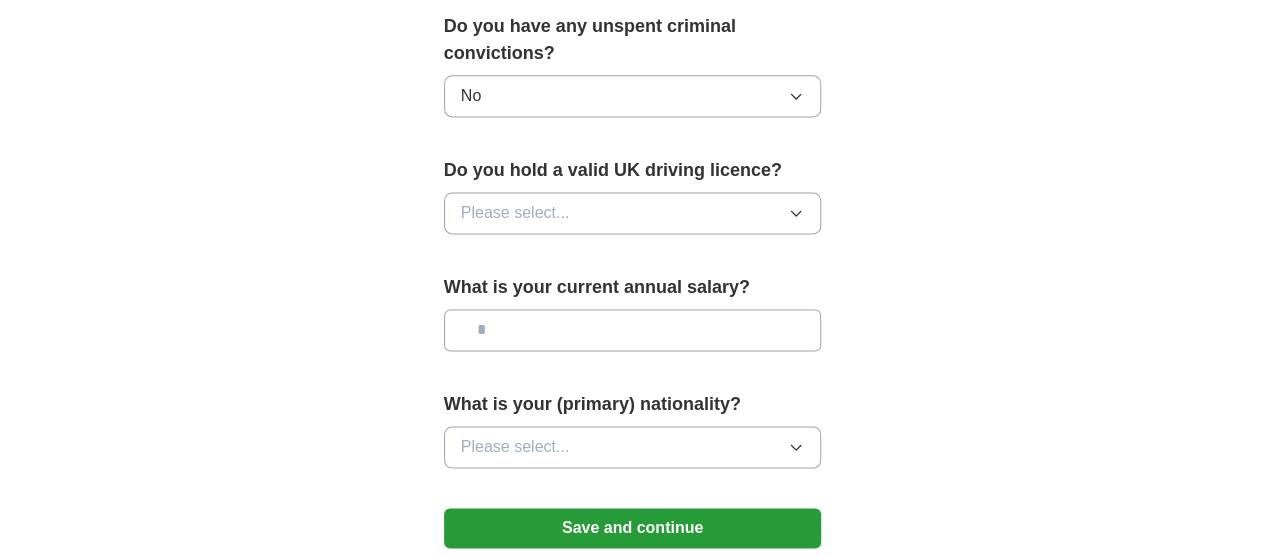 click on "Please select..." at bounding box center (633, 213) 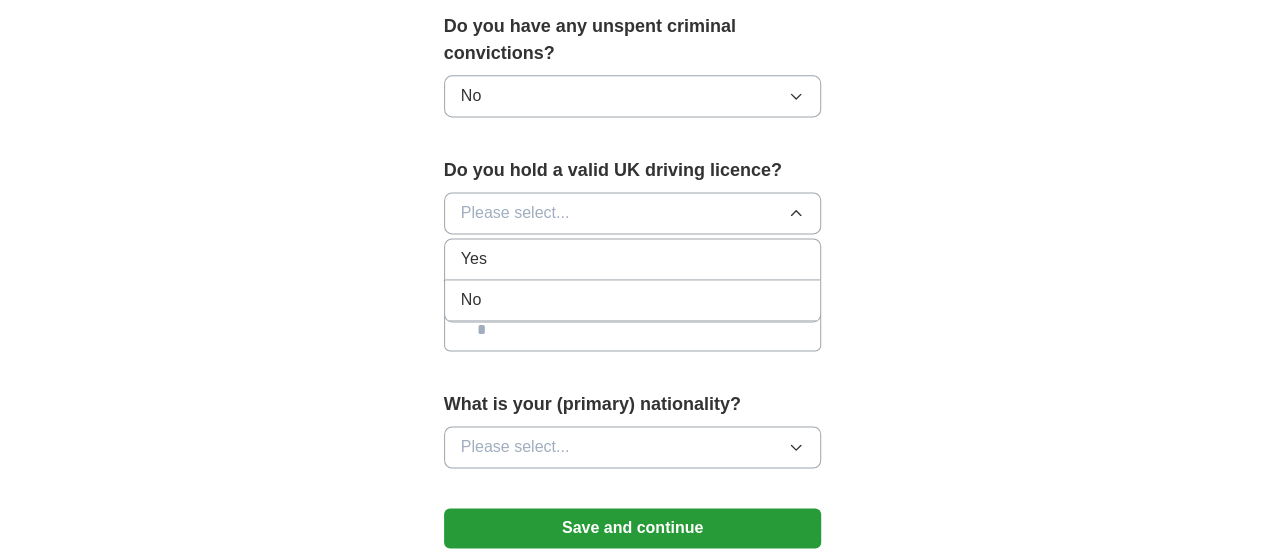 click on "Yes" at bounding box center [633, 259] 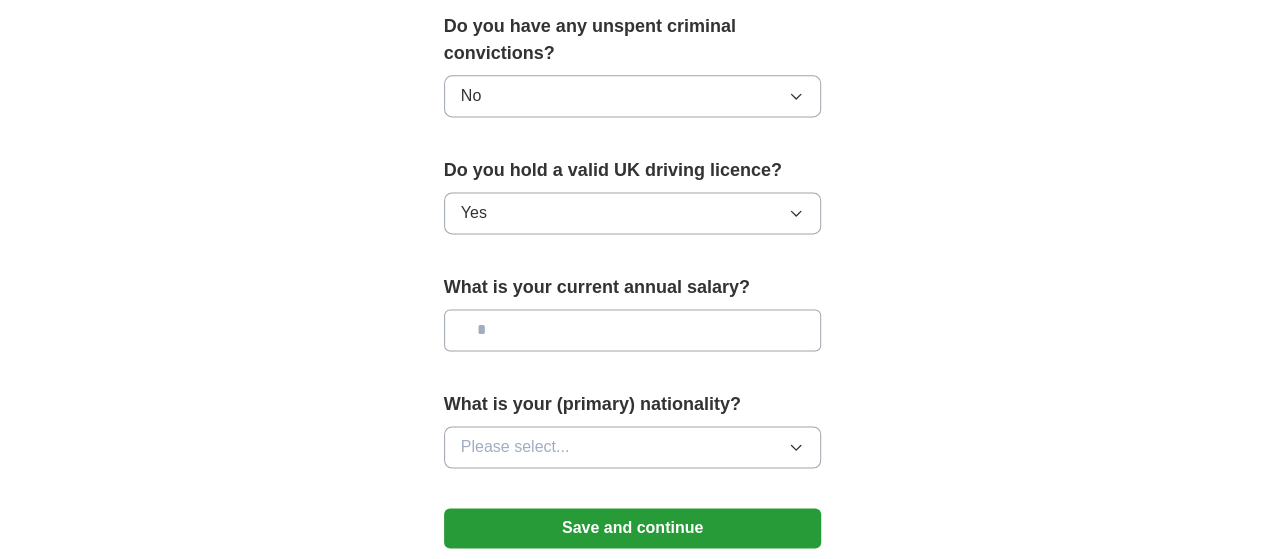 click at bounding box center (633, 330) 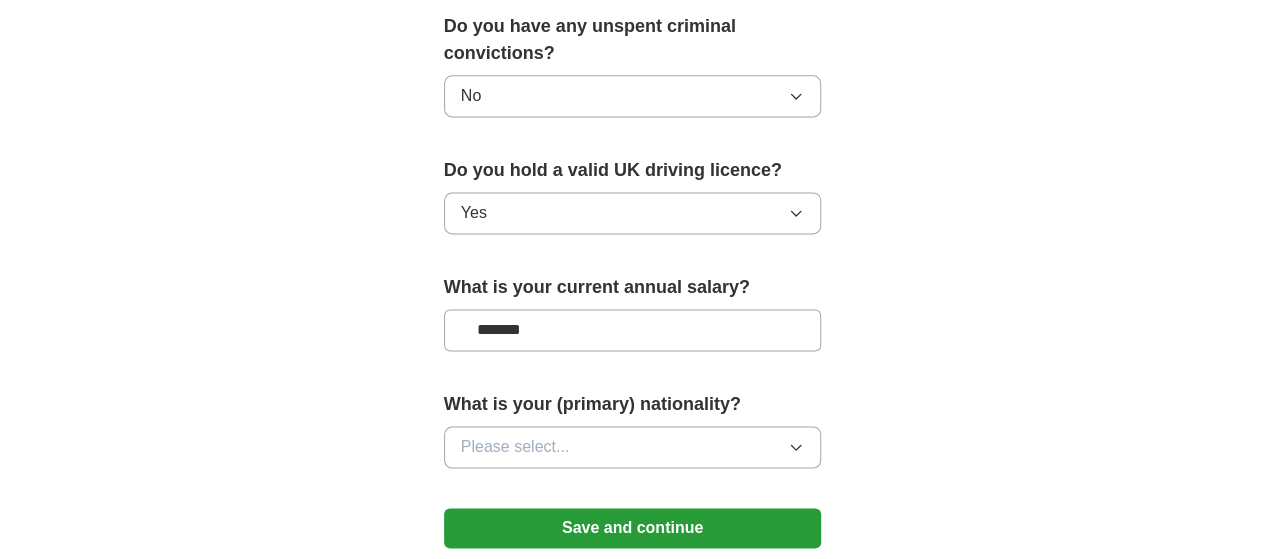 type on "*******" 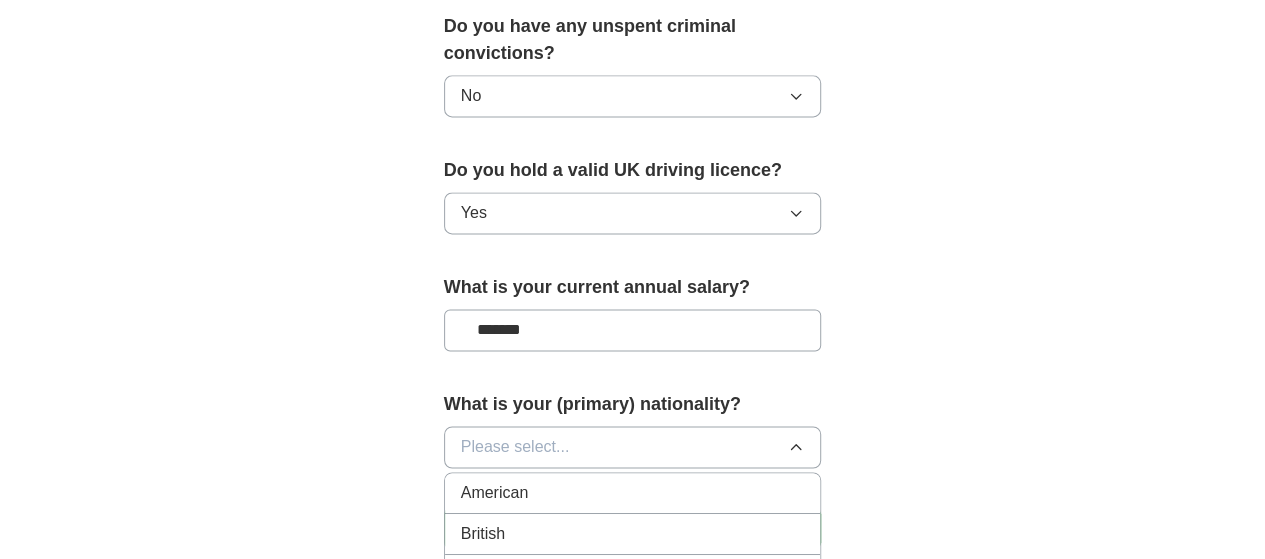 click on "British" at bounding box center [633, 534] 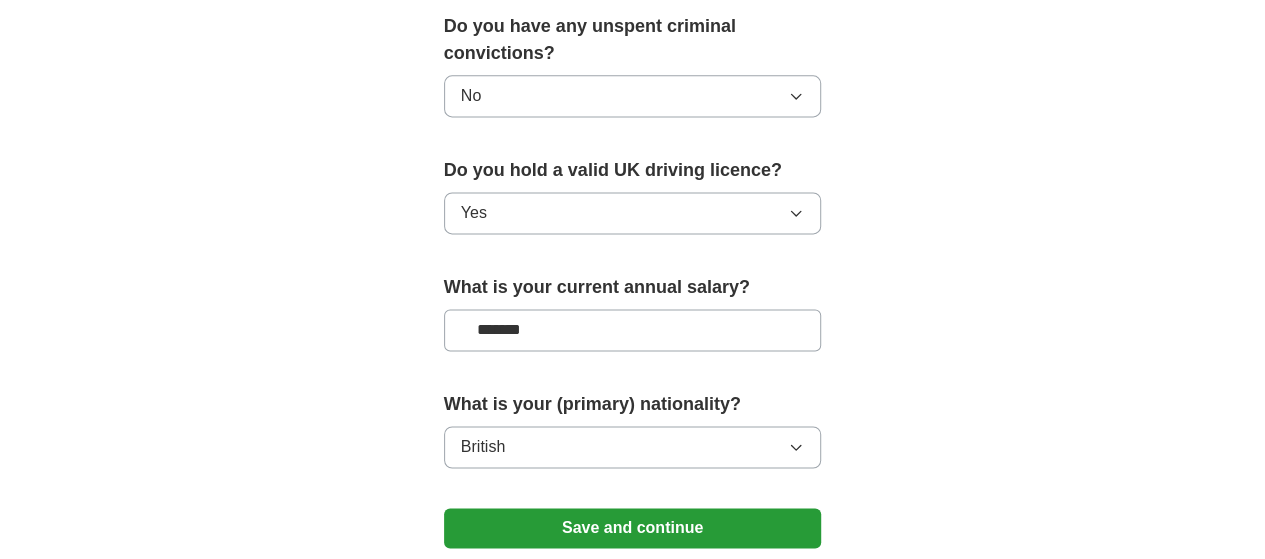 click on "Save and continue" at bounding box center (633, 528) 